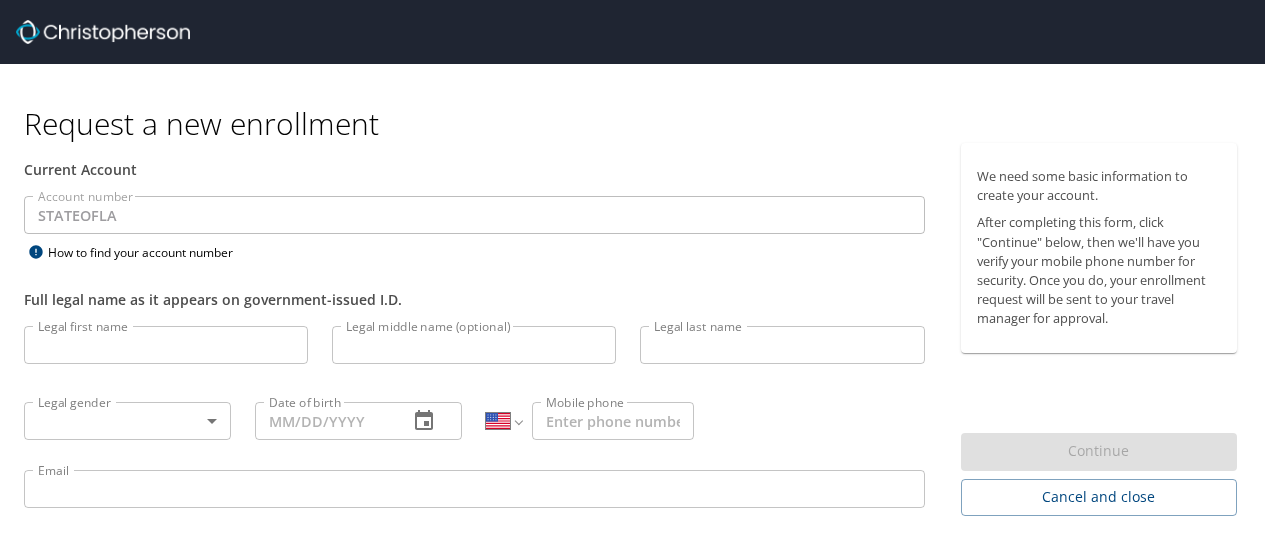 select on "US" 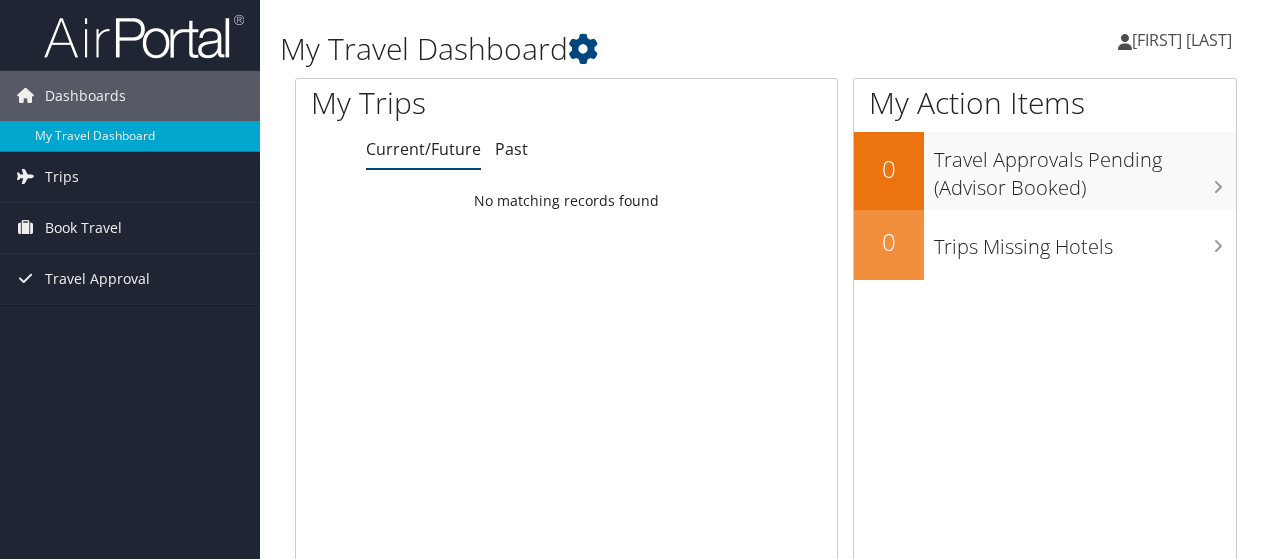 scroll, scrollTop: 0, scrollLeft: 0, axis: both 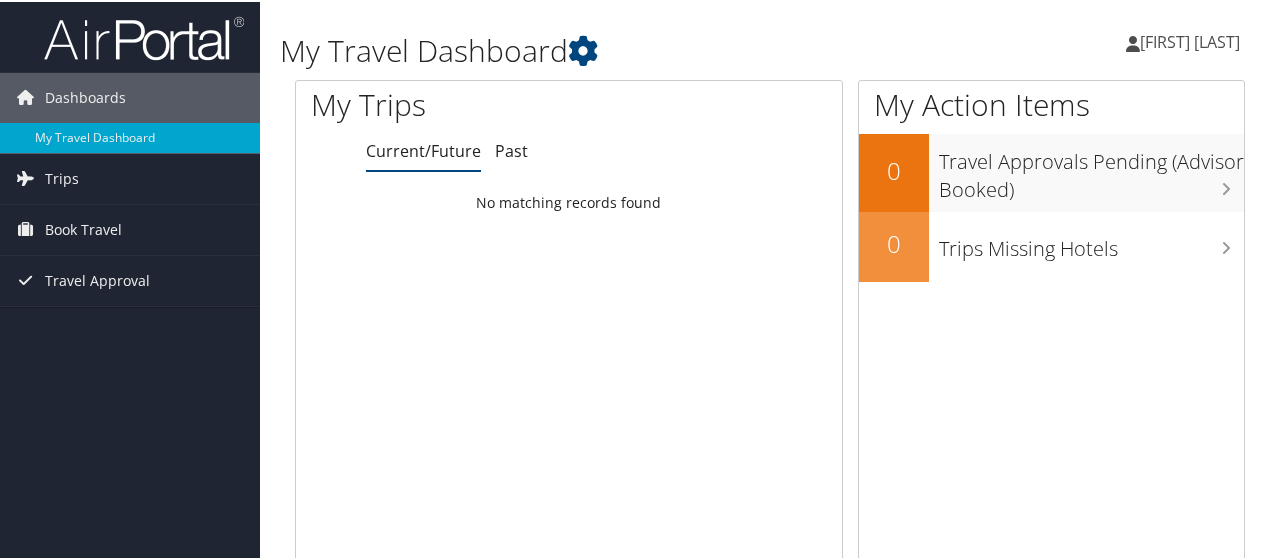 click on "[FIRST] [LAST]" at bounding box center (1190, 40) 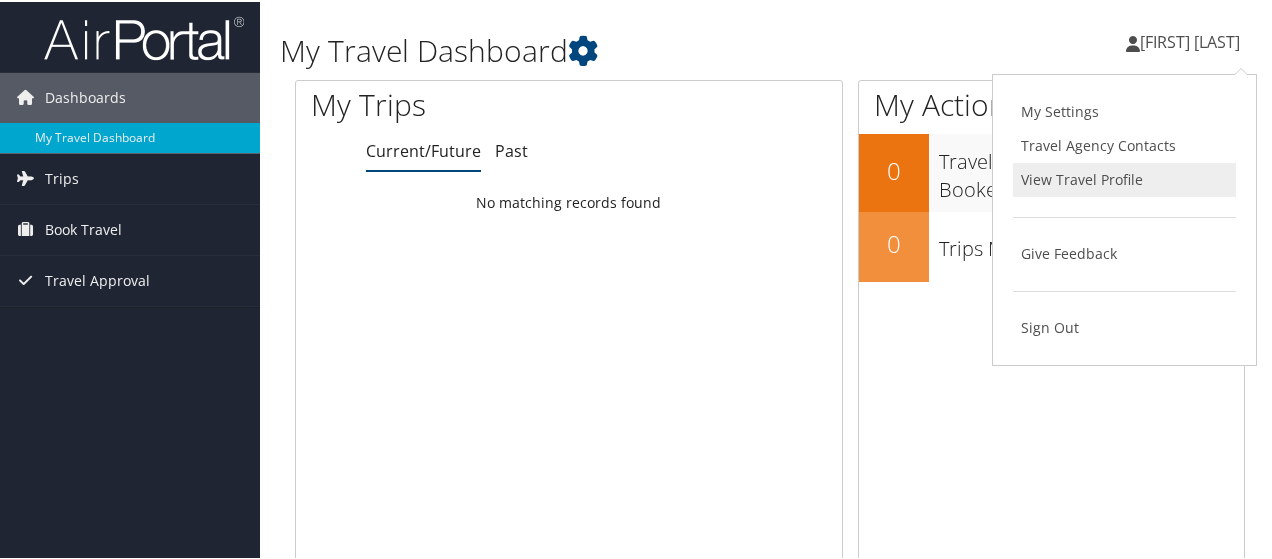 click on "View Travel Profile" at bounding box center [1124, 178] 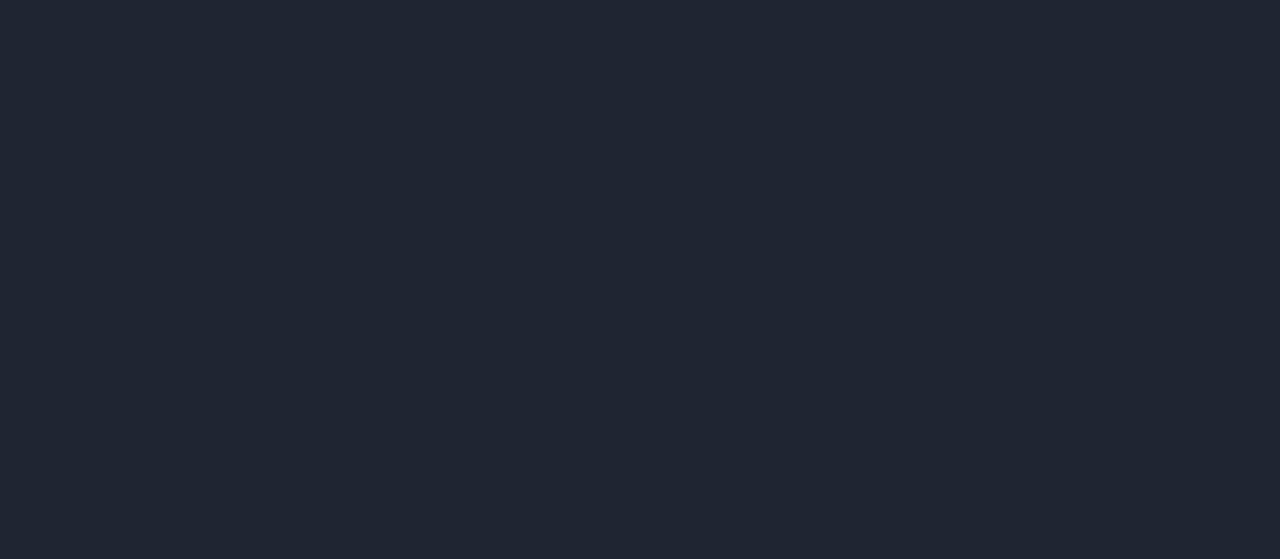 scroll, scrollTop: 0, scrollLeft: 0, axis: both 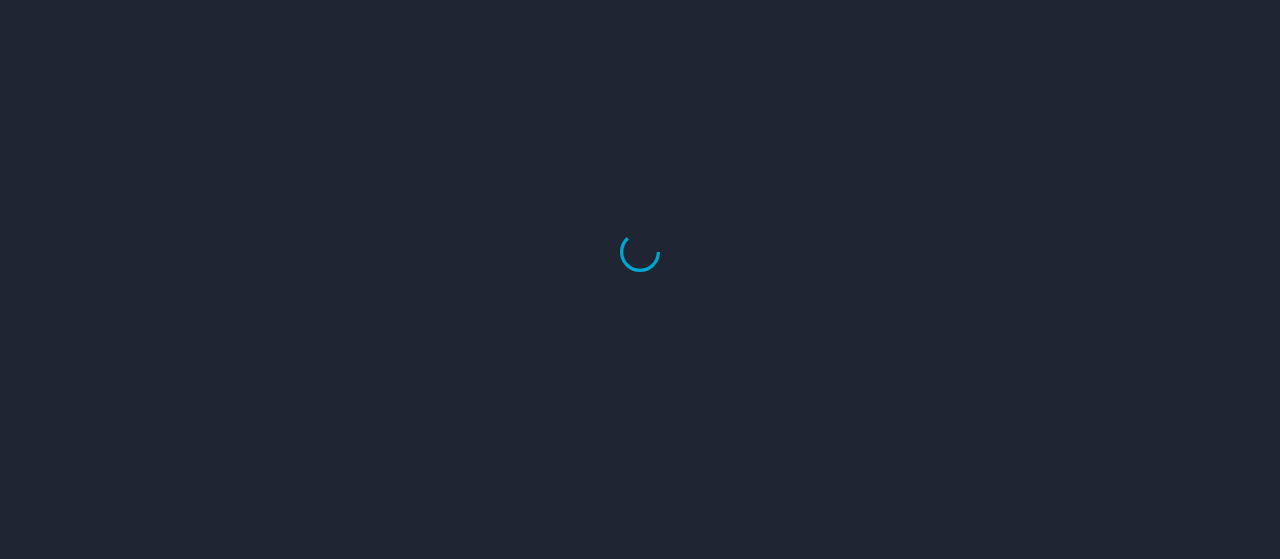 select on "US" 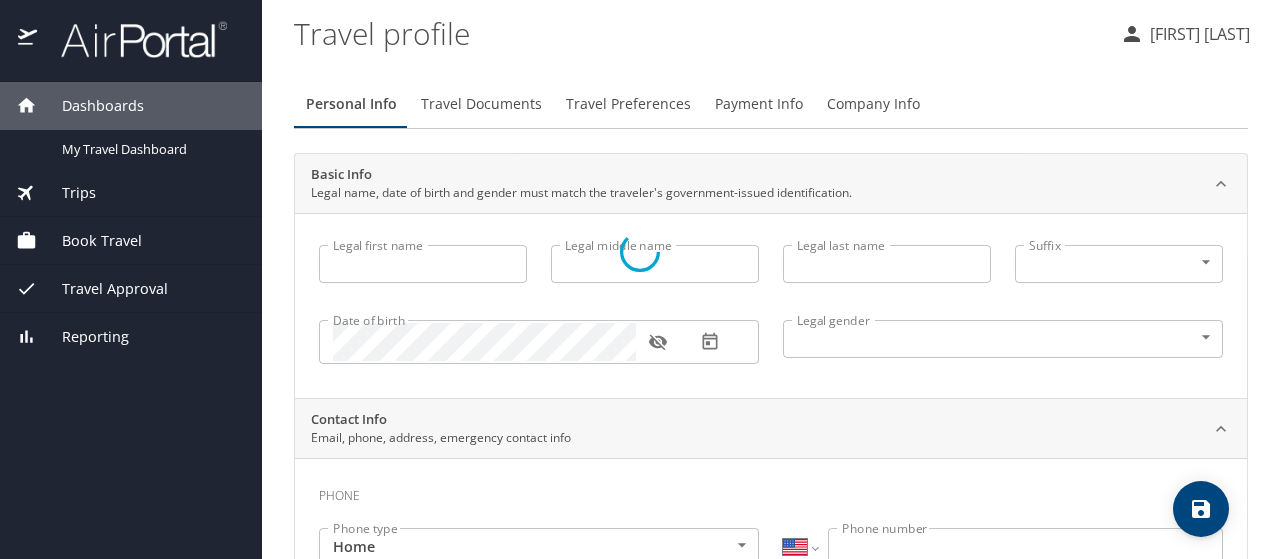 type on "CECILIA" 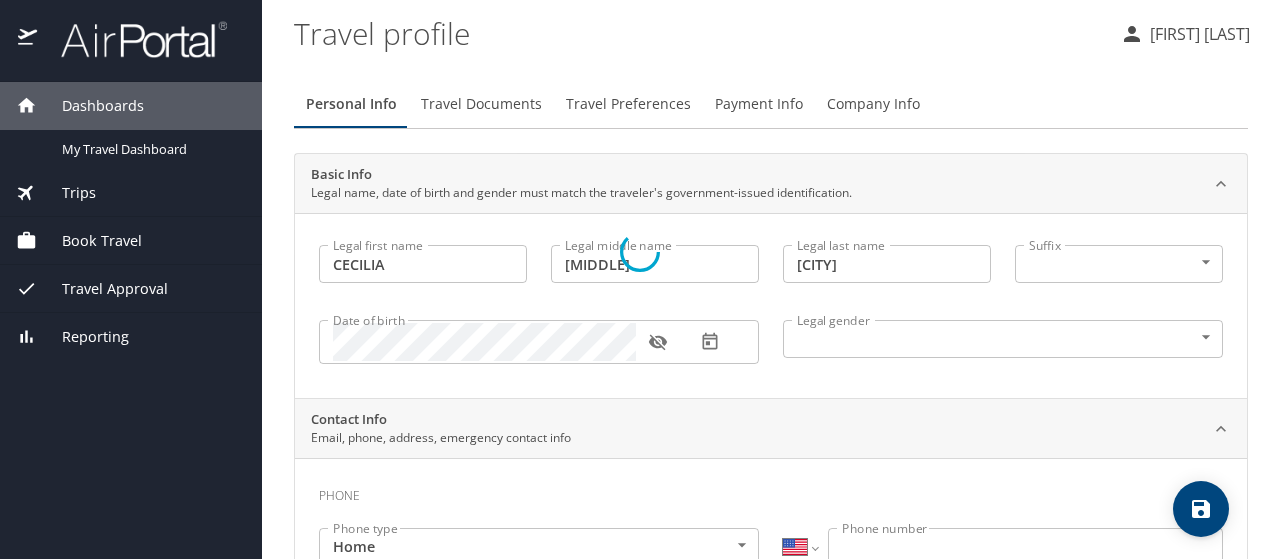 select on "US" 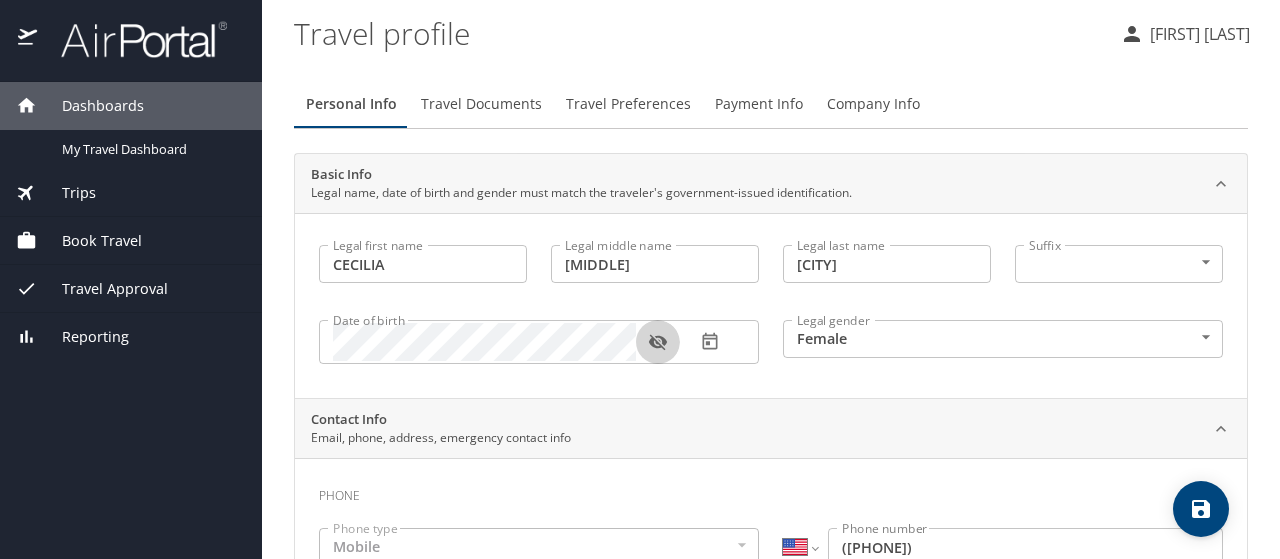 click 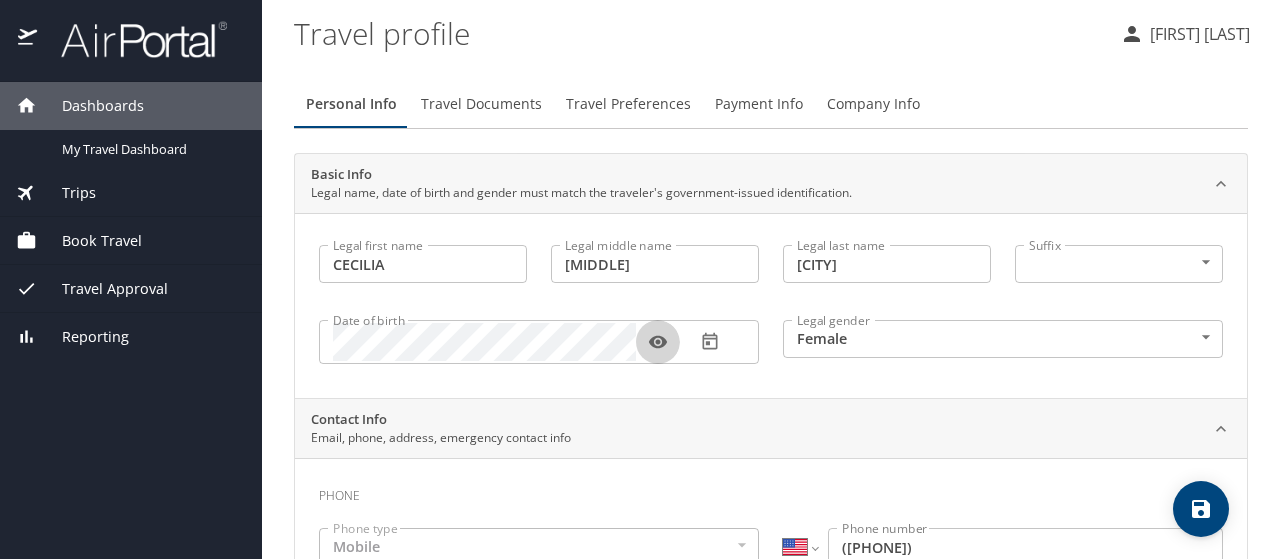 click 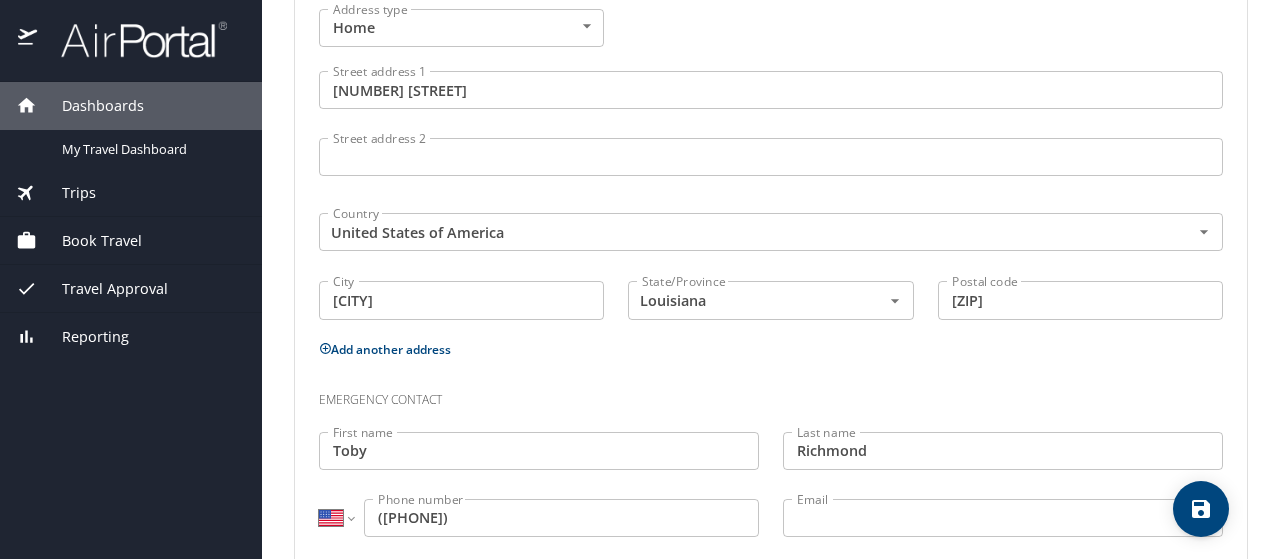 scroll, scrollTop: 919, scrollLeft: 0, axis: vertical 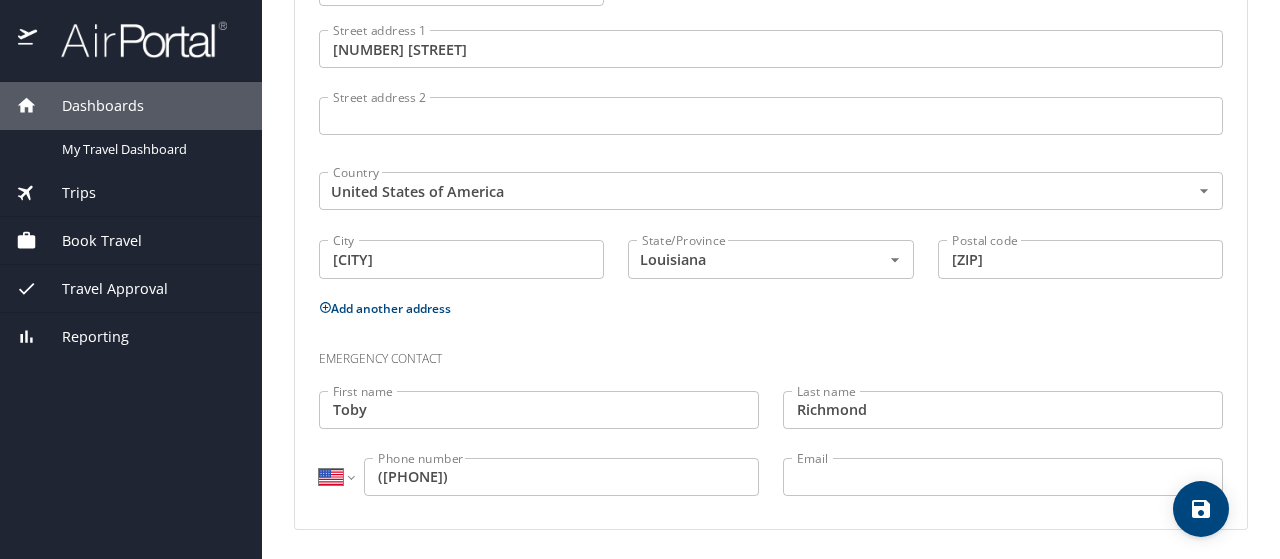 click on "Travel profile CECILIA RICHMOND Personal Info Travel Documents Travel Preferences Payment Info Company Info Basic Info Legal name, date of birth and gender must match the traveler's government-issued identification.   Legal first name CECILIA Legal first name   Legal middle name WALTHER Legal middle name   Legal last name RICHMOND Legal last name   Suffix ​ NotApplicable Suffix   Date of birth Date of birth   Legal gender Female Female Legal gender Contact Info Email, phone, address, emergency contact info Phone   Phone type Mobile Mobile Phone type   International Afghanistan Åland Islands Albania Algeria American Samoa Andorra Angola Anguilla Antigua and Barbuda Argentina Armenia Aruba Ascension Island Australia Austria Azerbaijan Bahamas Bahrain Bangladesh Barbados Belarus Belgium Belize Benin Bermuda Bhutan Bolivia Bonaire, Sint Eustatius and Saba Bosnia and Herzegovina Botswana Brazil British Indian Ocean Territory Brunei Darussalam Bulgaria Burkina Faso Burma Burundi Cambodia Cameroon Canada Chad" at bounding box center (771, 279) 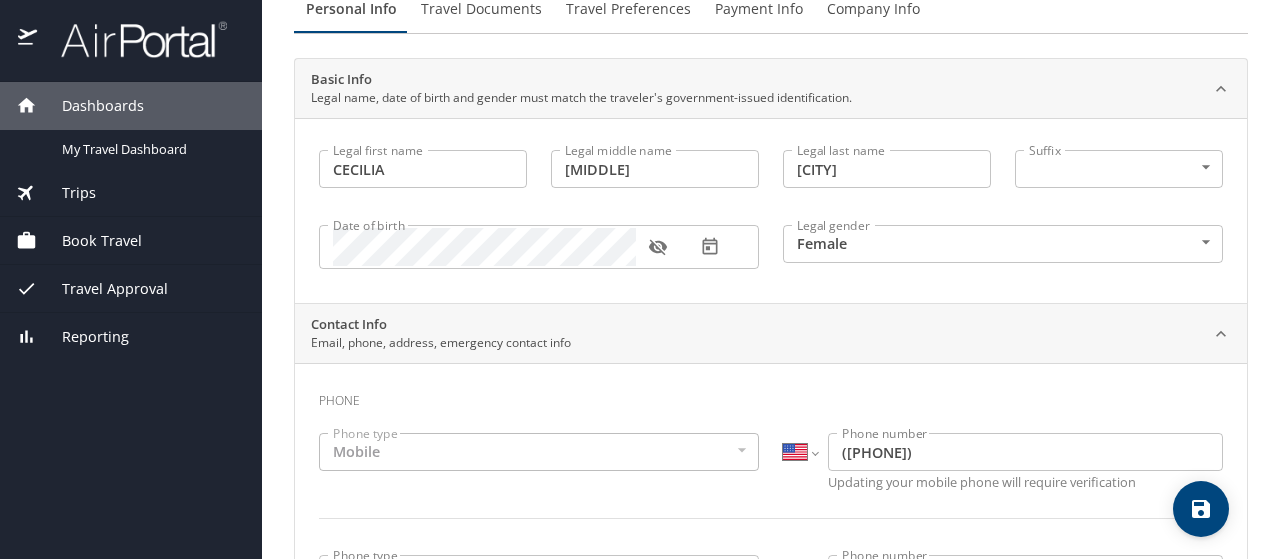 scroll, scrollTop: 0, scrollLeft: 0, axis: both 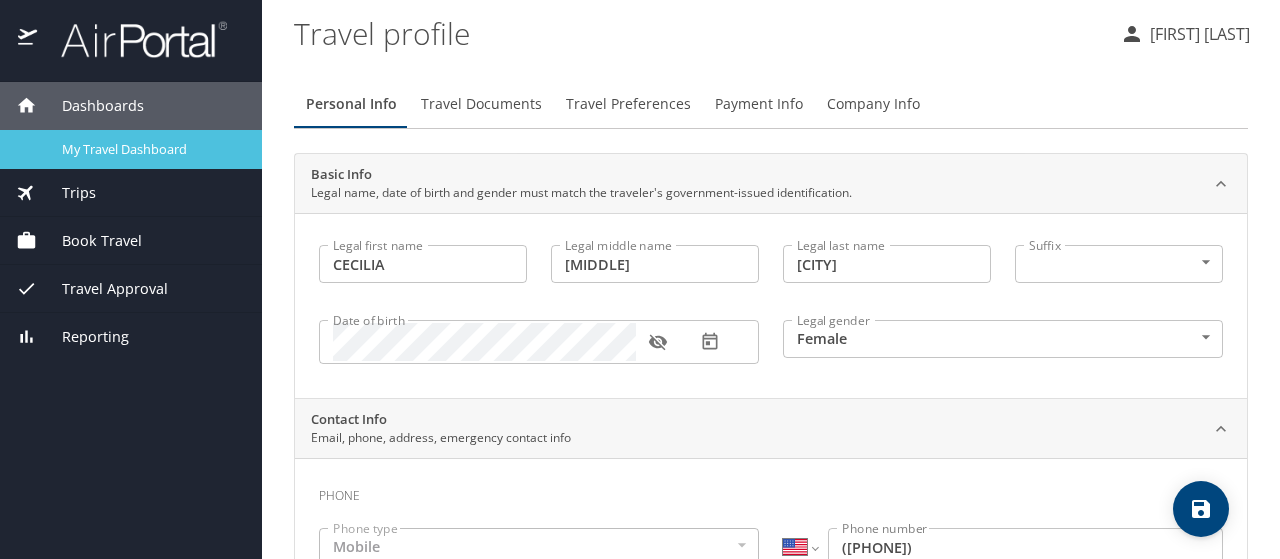 click on "My Travel Dashboard" at bounding box center [150, 149] 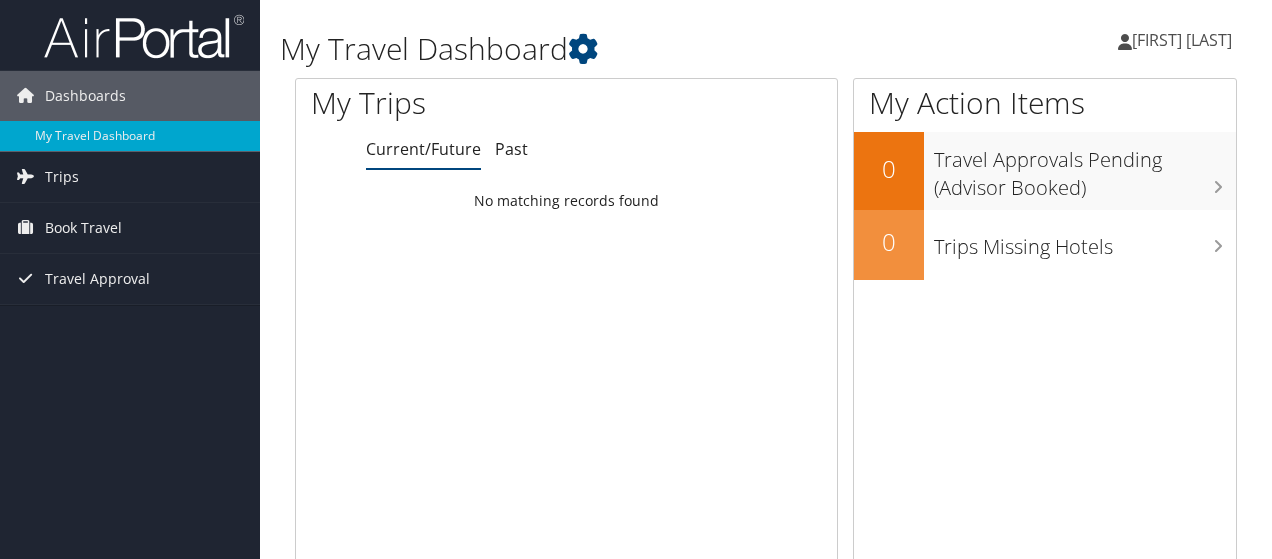 scroll, scrollTop: 0, scrollLeft: 0, axis: both 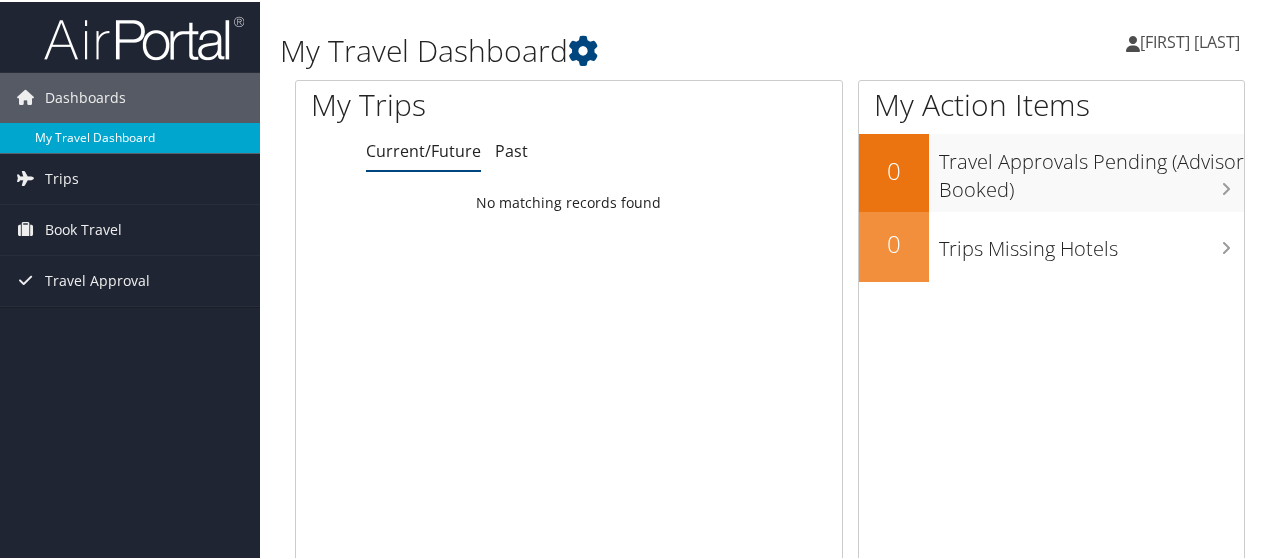 click on "My Travel Dashboard" at bounding box center [130, 136] 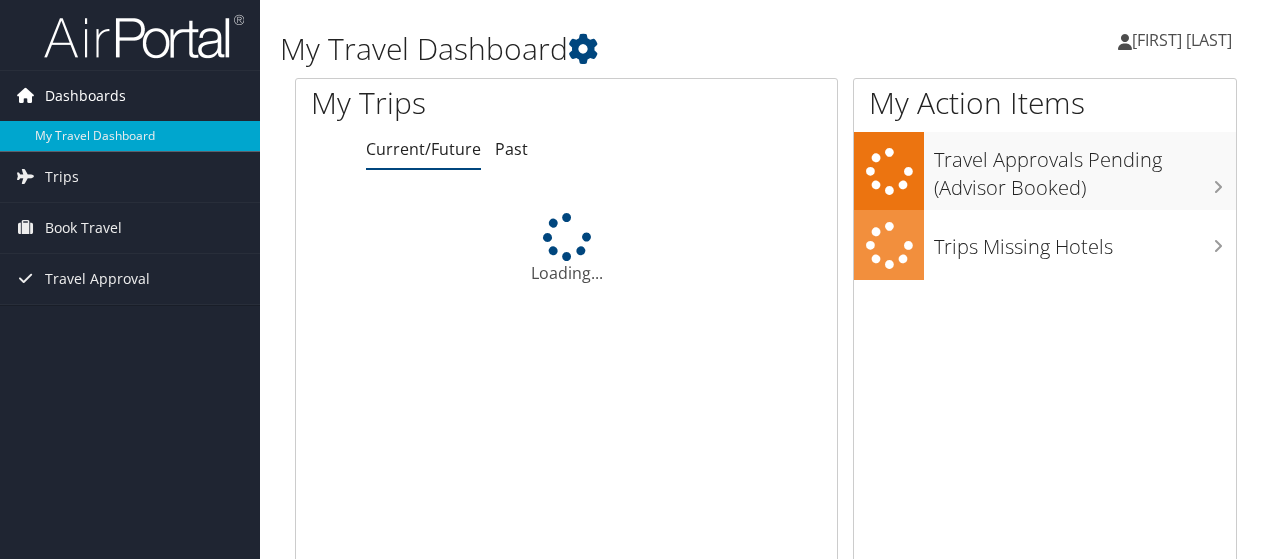 scroll, scrollTop: 0, scrollLeft: 0, axis: both 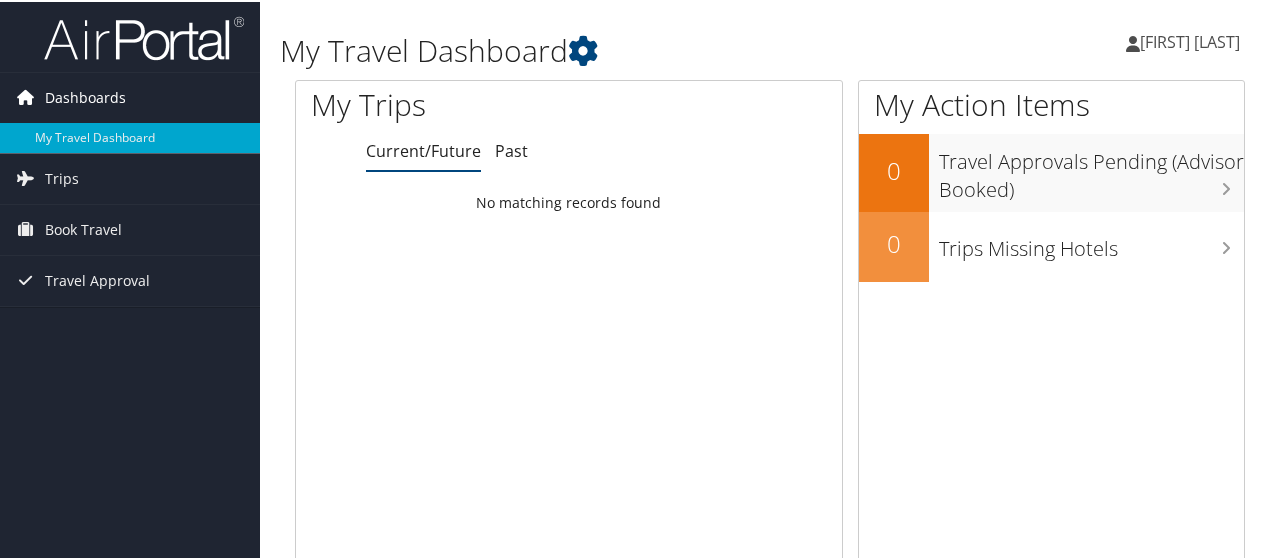 click on "Dashboards" at bounding box center (85, 96) 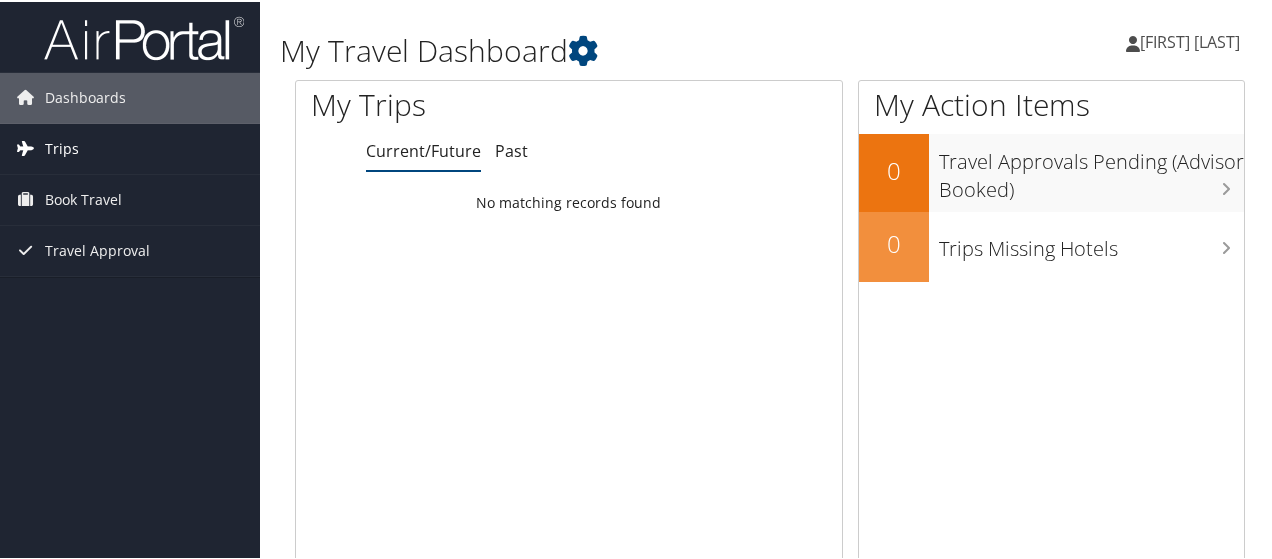 click on "Trips" at bounding box center [62, 147] 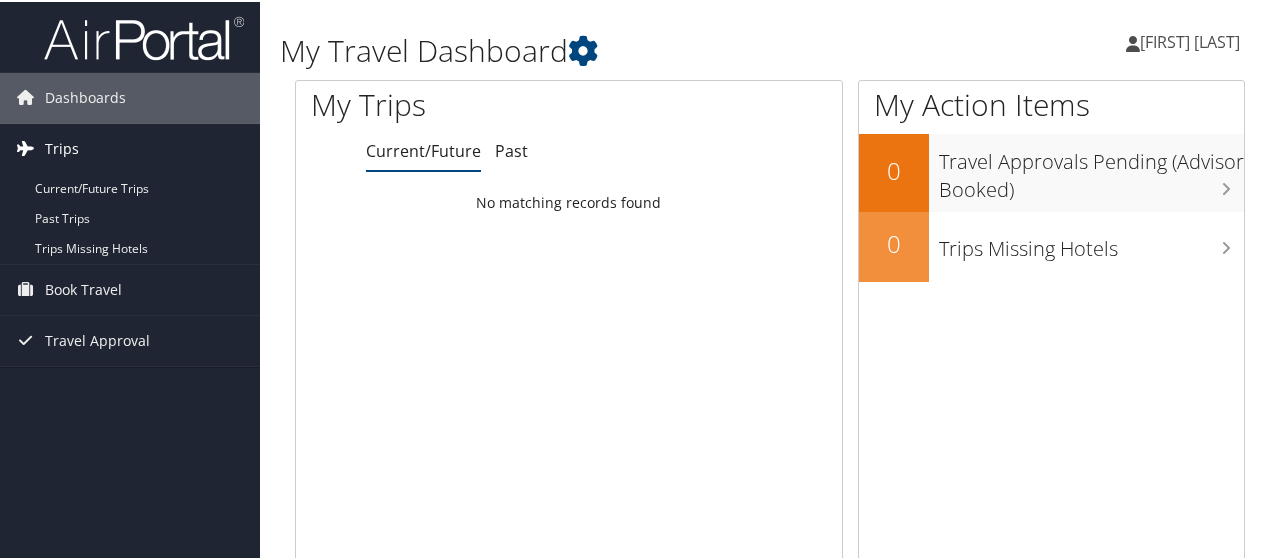 click on "Trips" at bounding box center (62, 147) 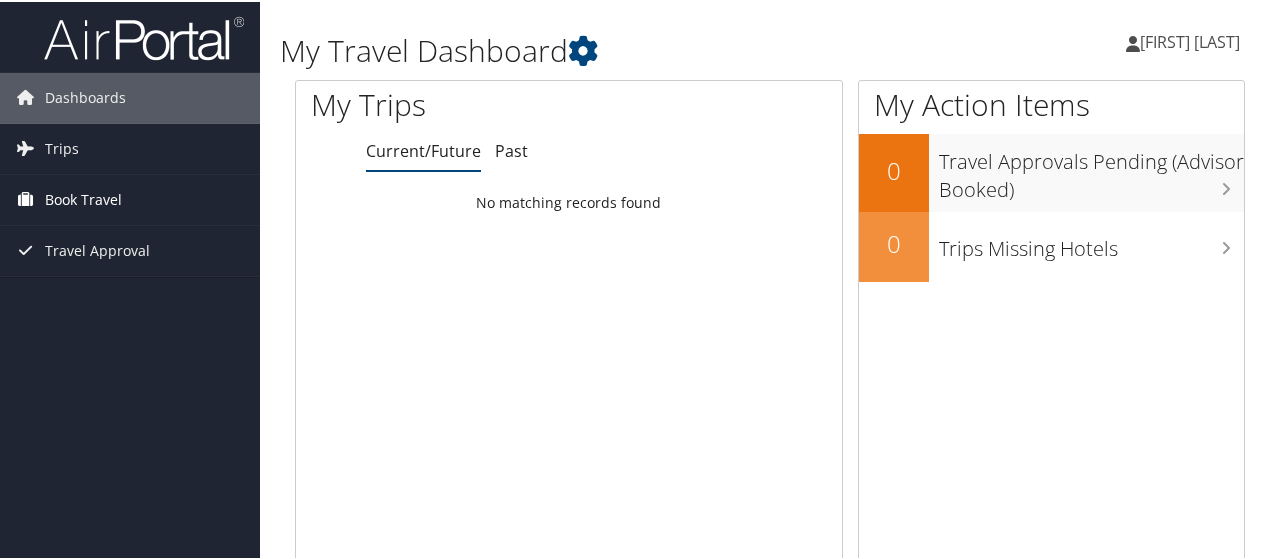 click on "Book Travel" at bounding box center [83, 198] 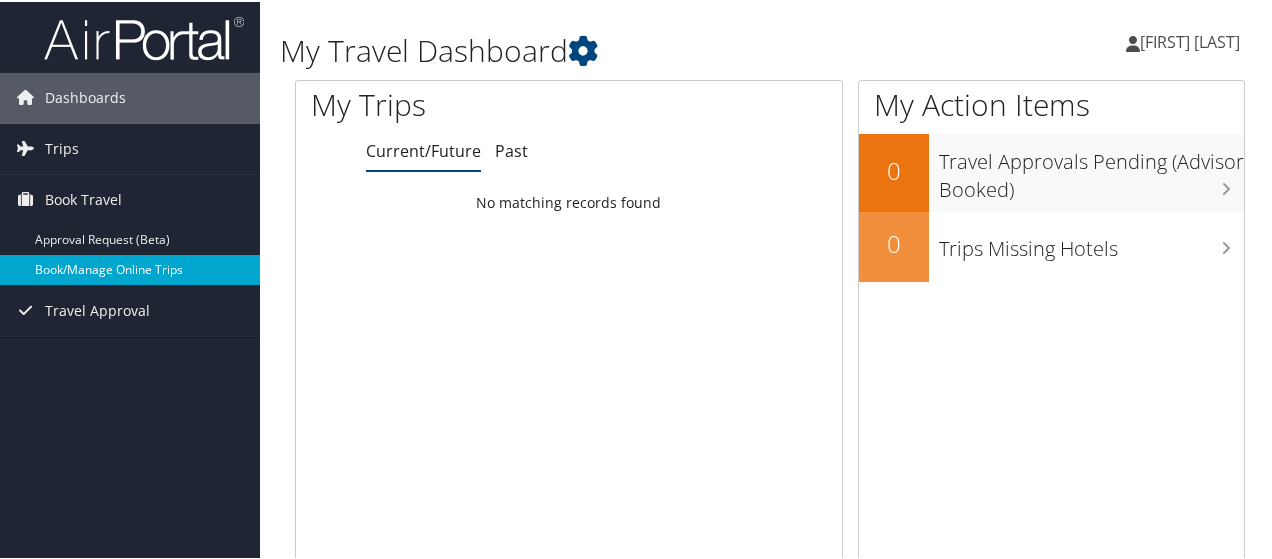 click on "Book/Manage Online Trips" at bounding box center (130, 268) 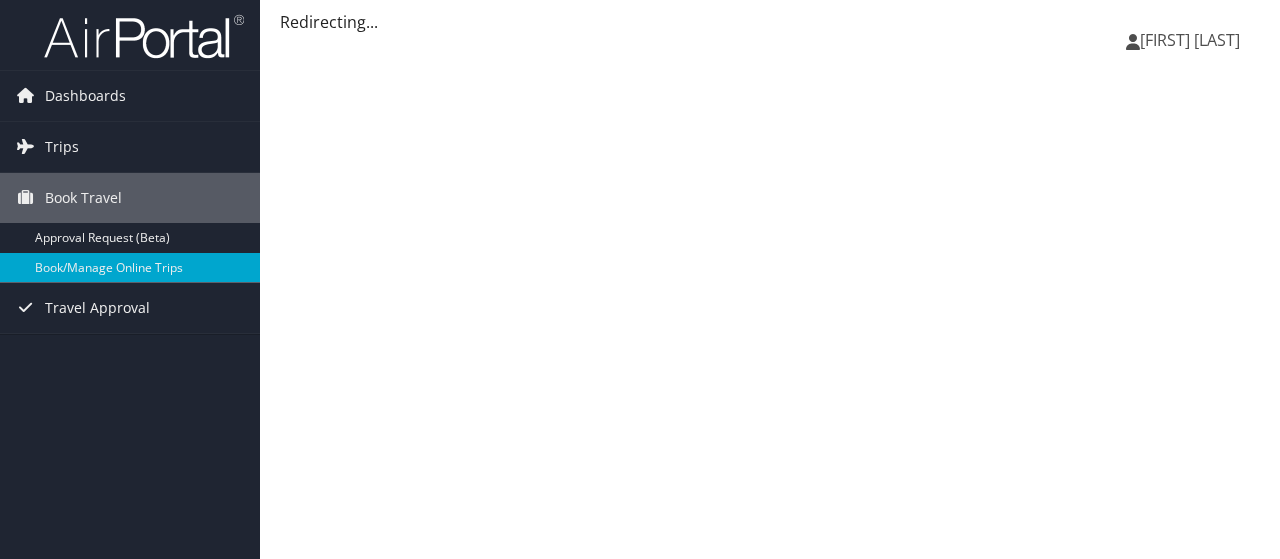 scroll, scrollTop: 0, scrollLeft: 0, axis: both 